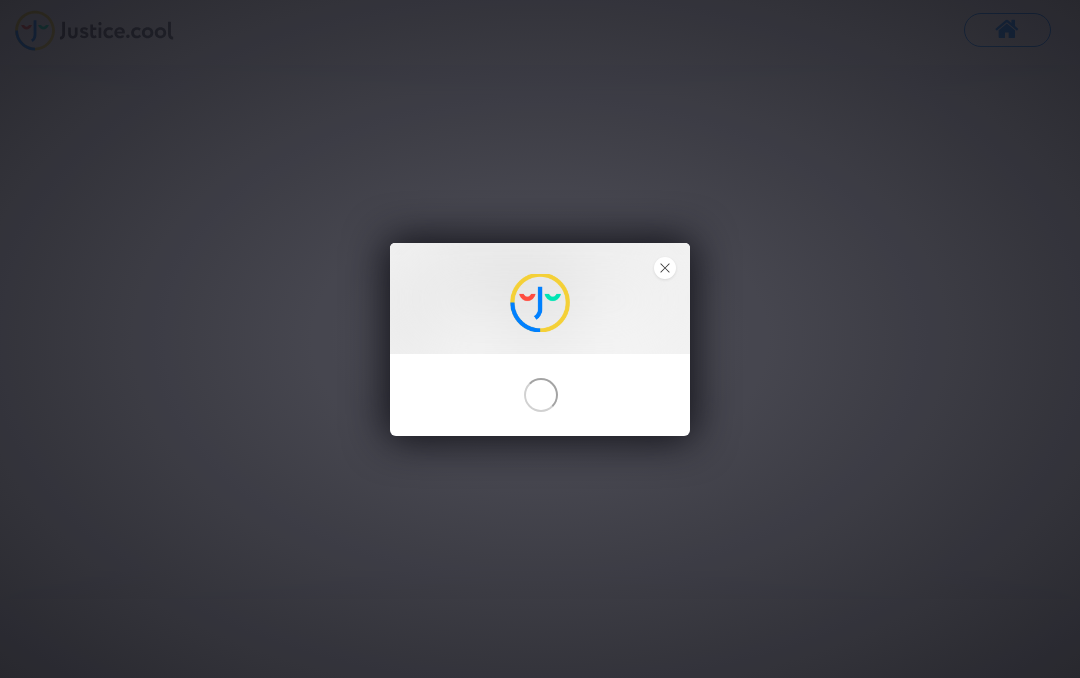 scroll, scrollTop: 0, scrollLeft: 0, axis: both 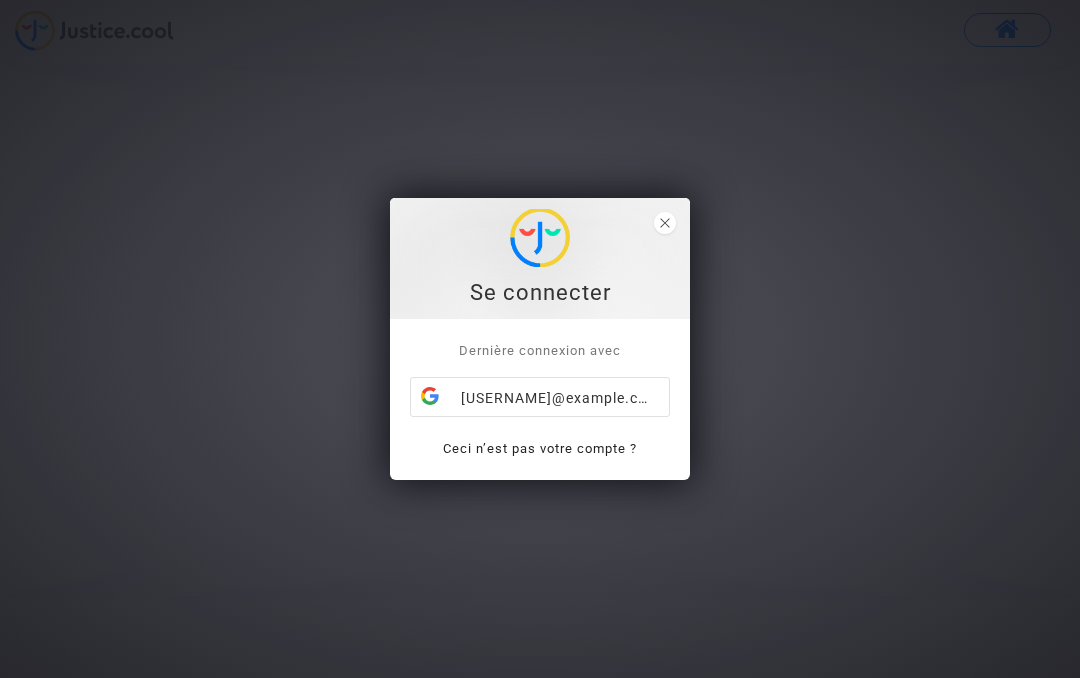 click on "[NAME]@[example.com]" at bounding box center (540, 398) 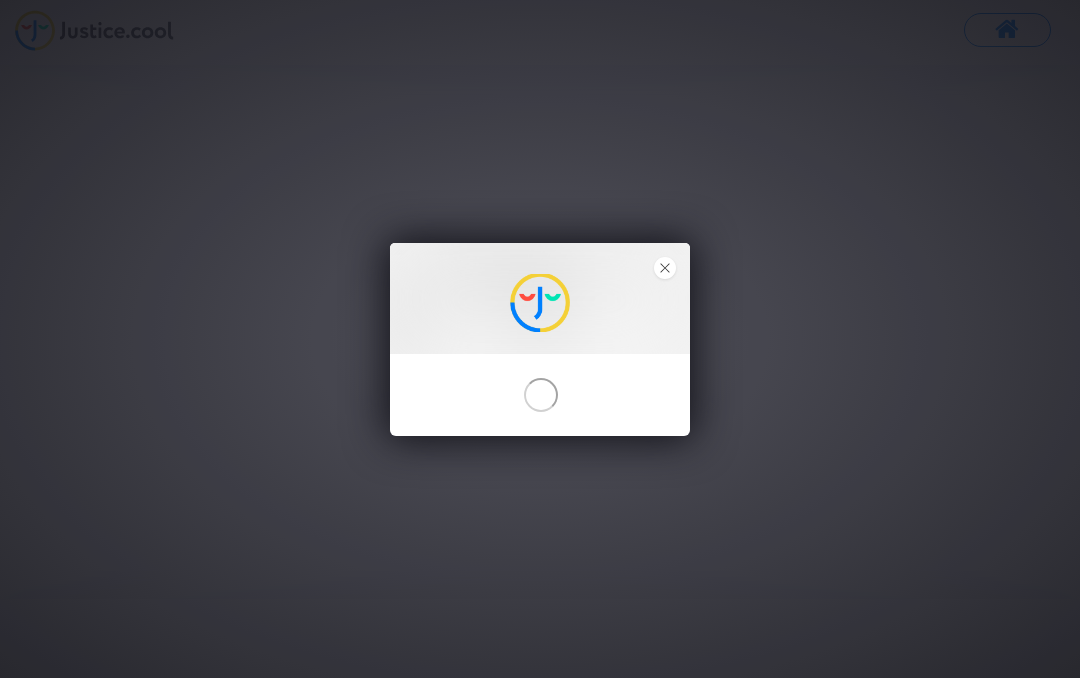 scroll, scrollTop: 0, scrollLeft: 0, axis: both 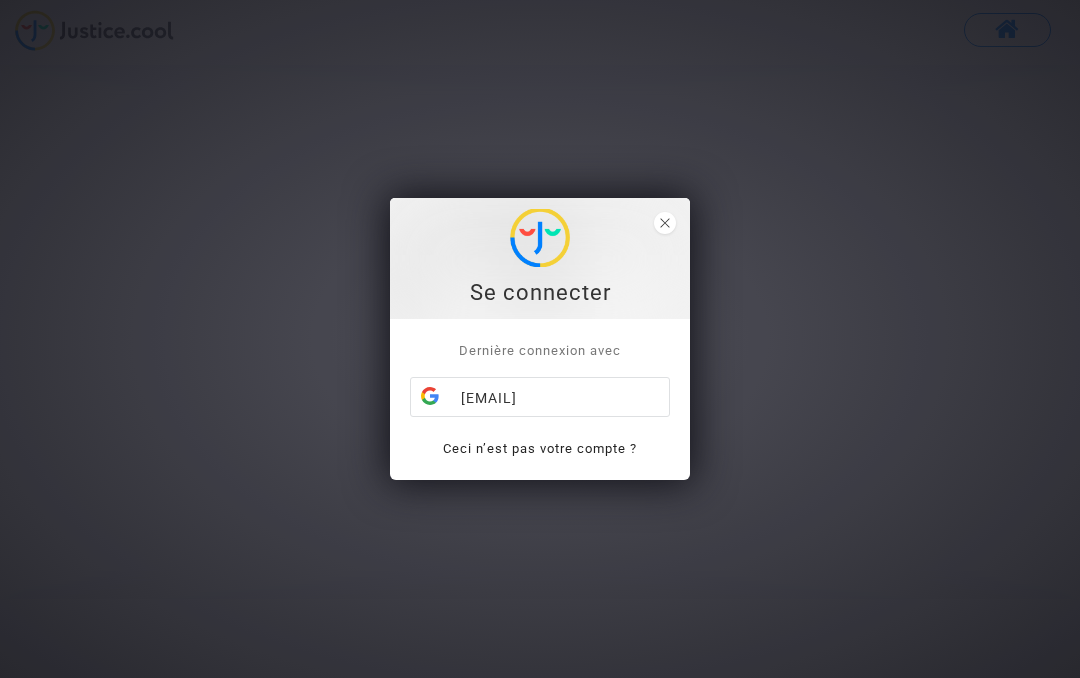 click on "Se connecter" at bounding box center [540, 258] 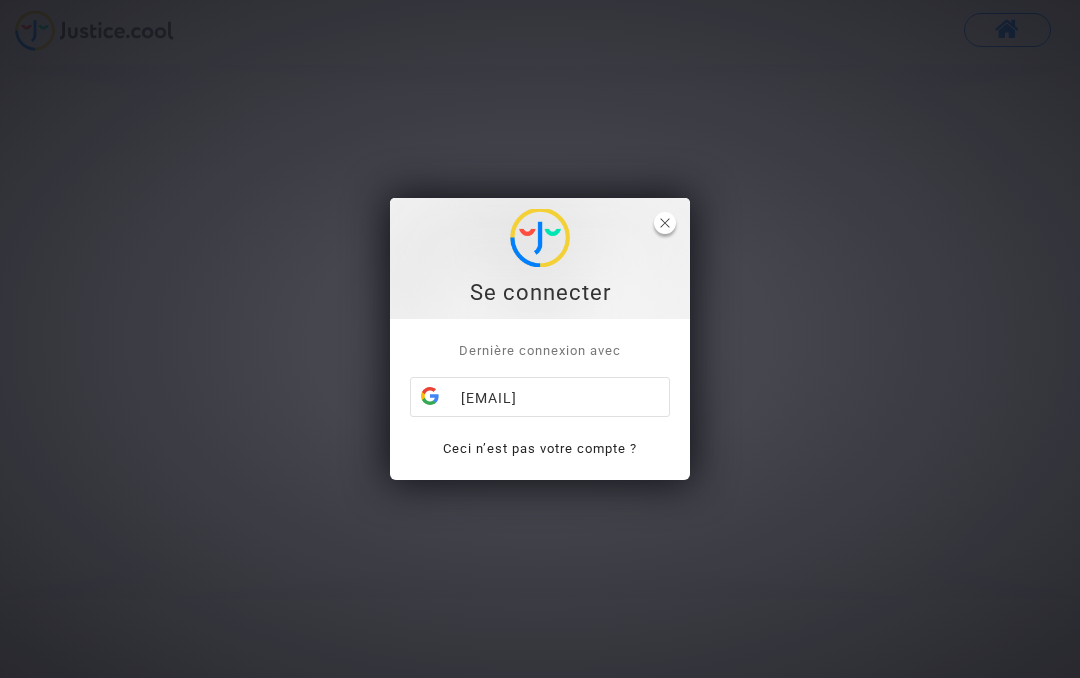 click at bounding box center (665, 223) 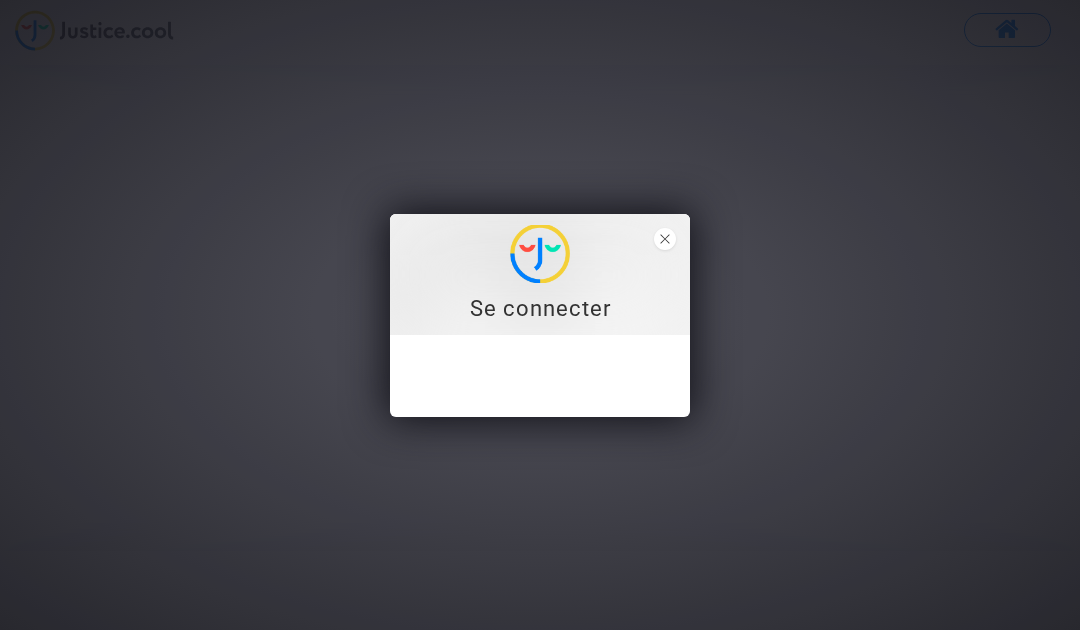 scroll, scrollTop: 0, scrollLeft: 0, axis: both 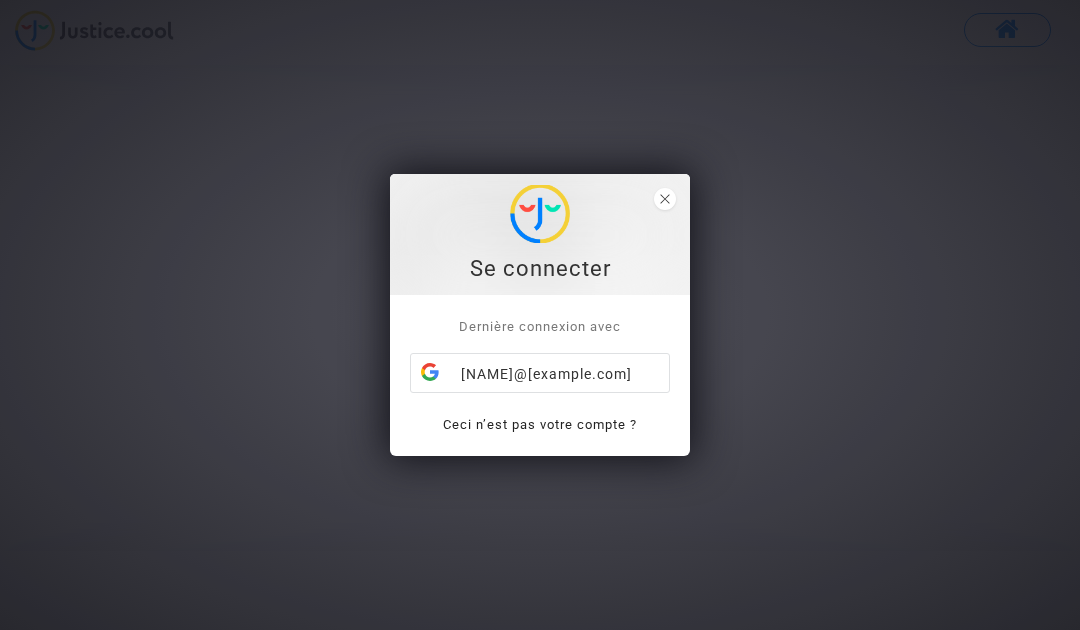 click on "Ceci n’est pas votre compte ?" at bounding box center (540, 424) 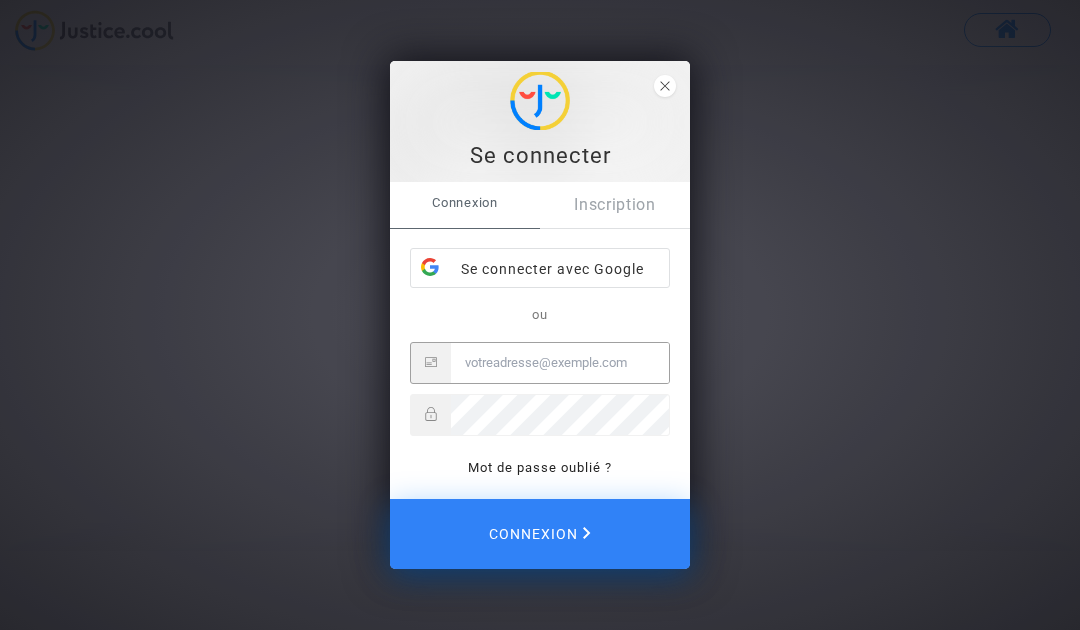 click at bounding box center (560, 363) 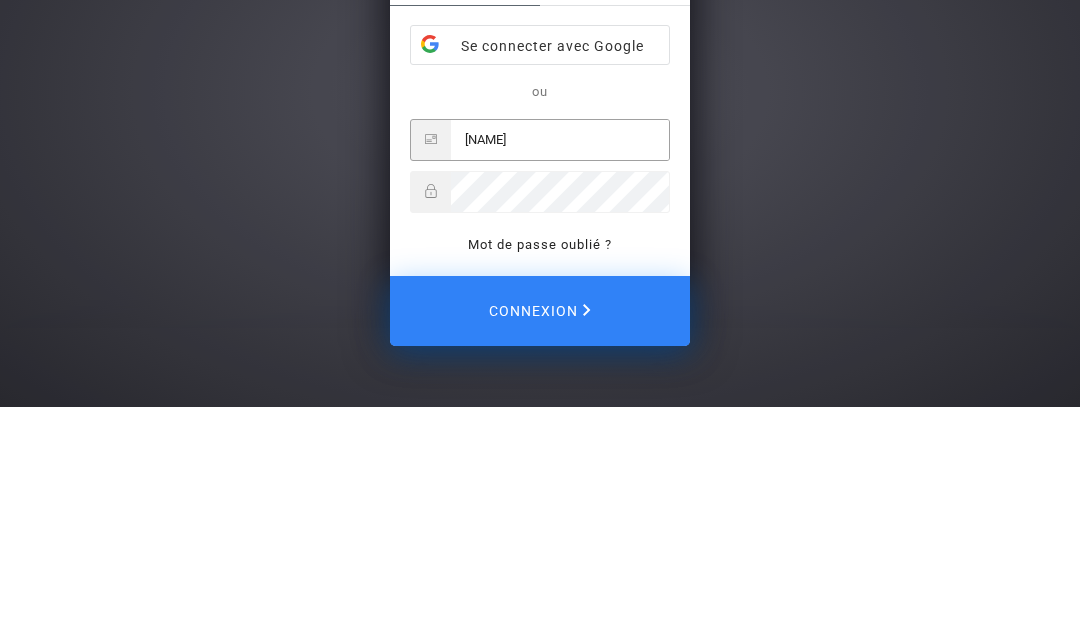 type on "rimmargaretta" 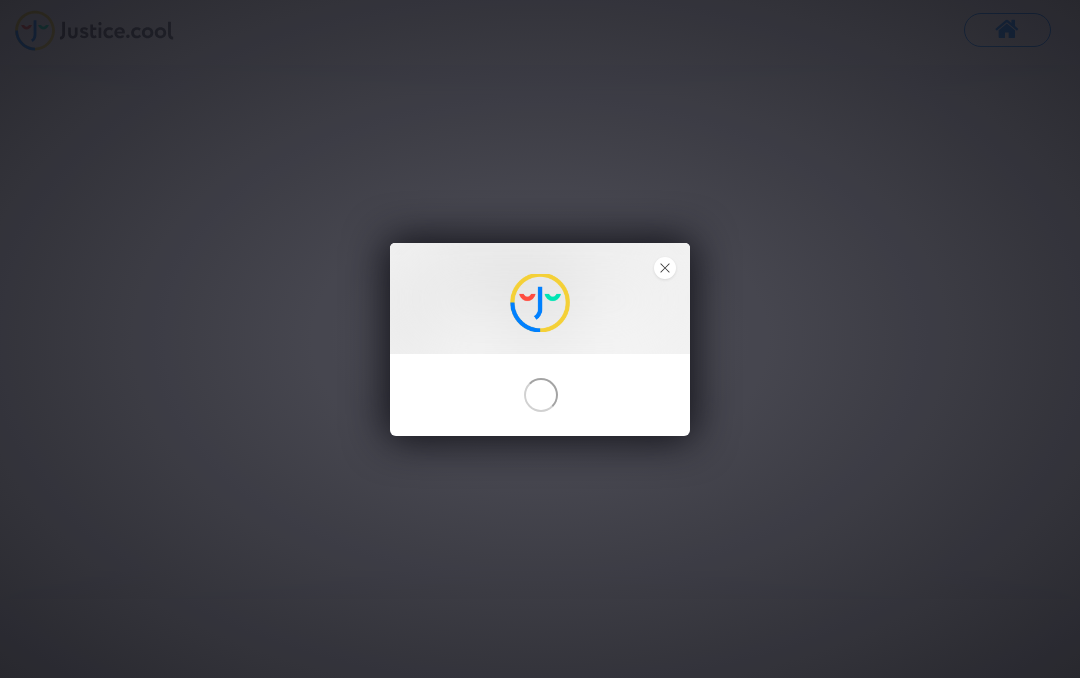scroll, scrollTop: 0, scrollLeft: 0, axis: both 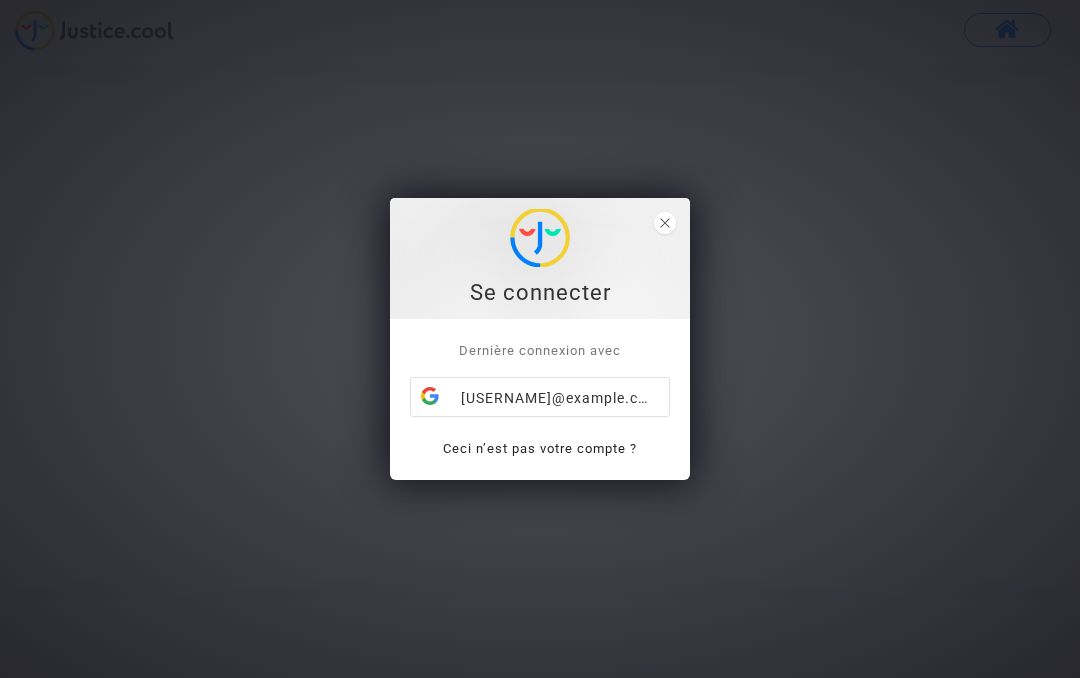 click on "[USERNAME]@example.com" at bounding box center [540, 398] 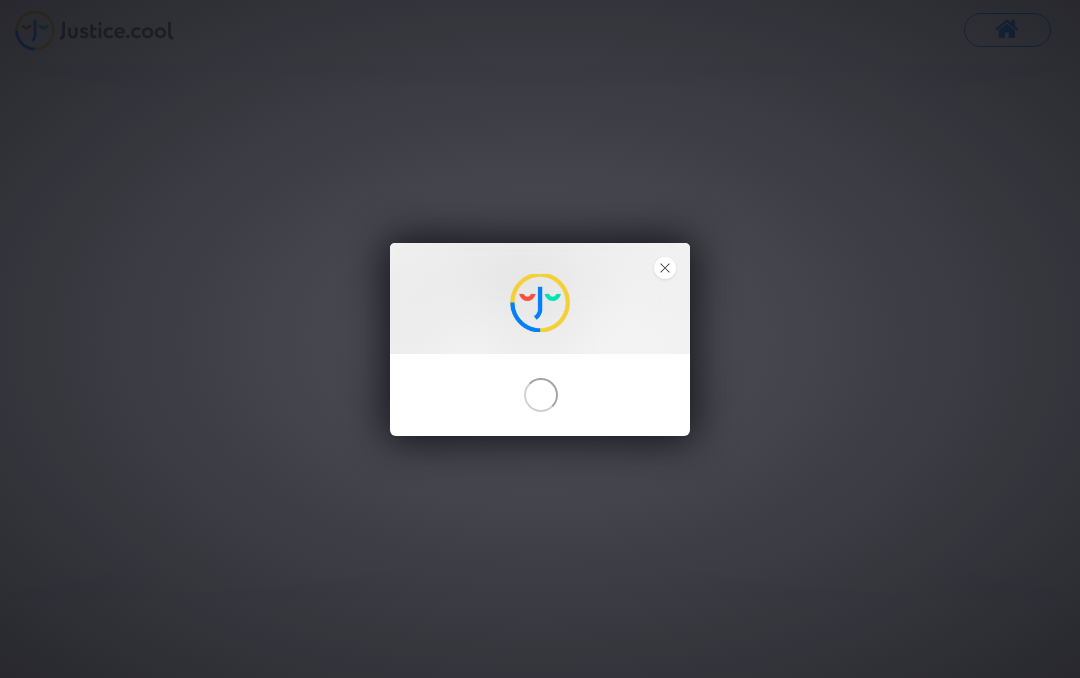 scroll, scrollTop: 0, scrollLeft: 0, axis: both 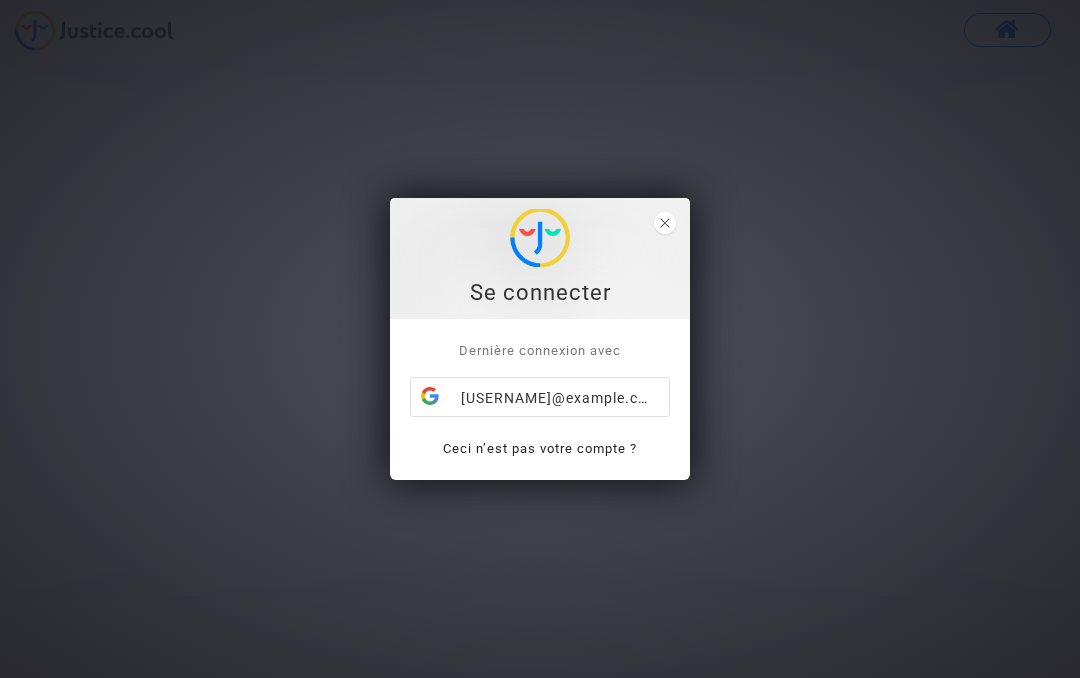 click on "Se connecter" at bounding box center [540, 258] 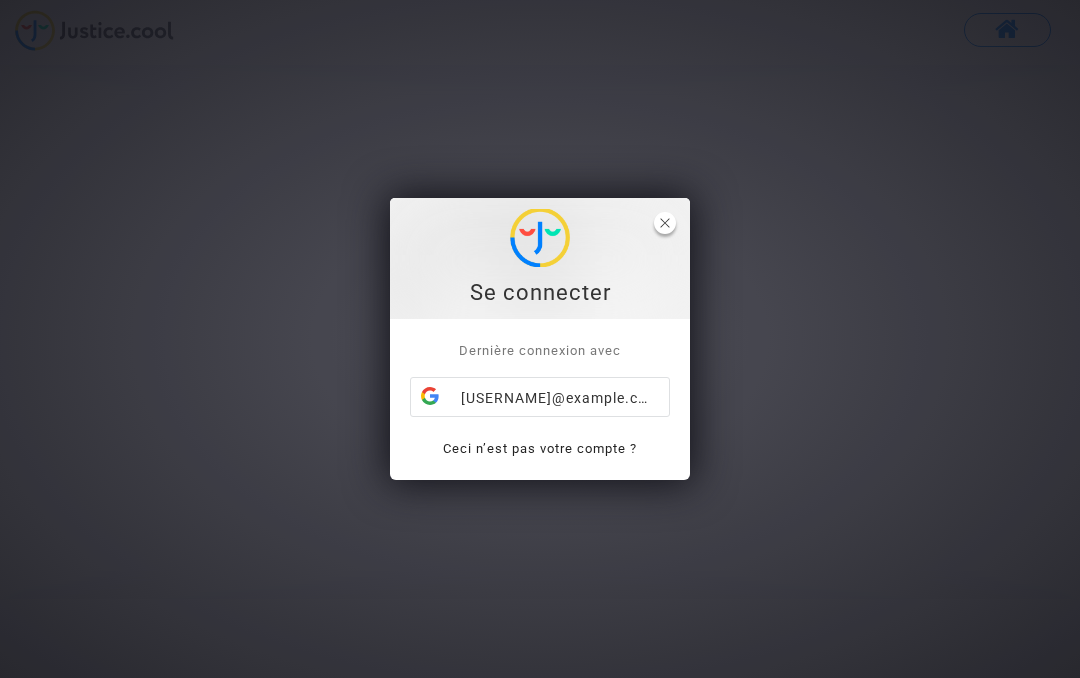 click at bounding box center (665, 223) 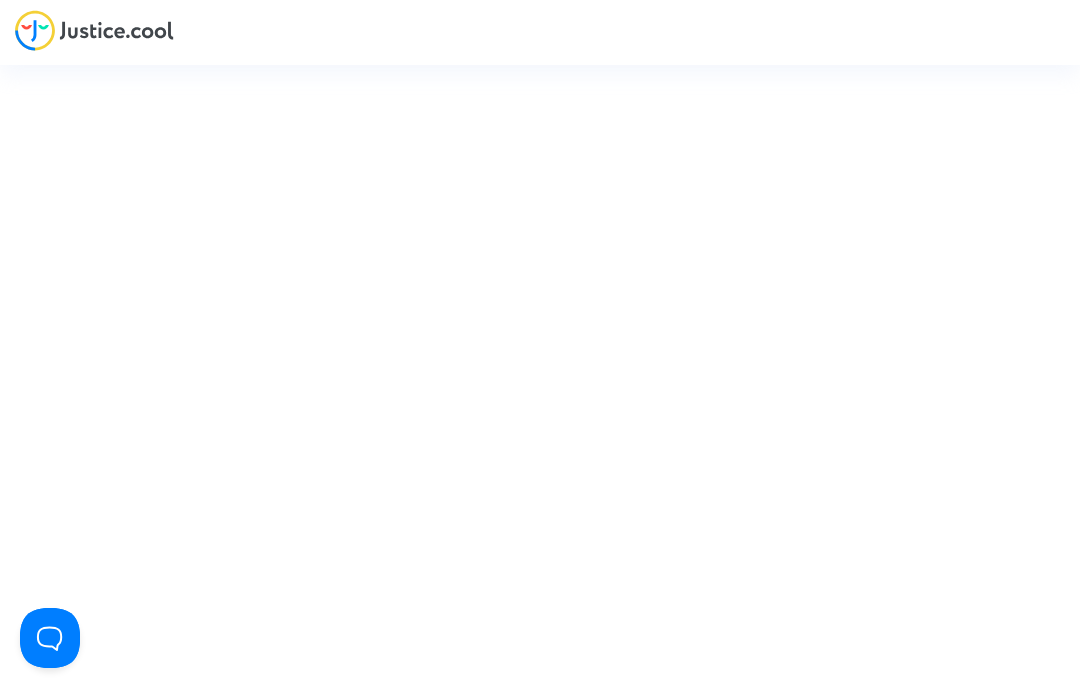 scroll, scrollTop: 0, scrollLeft: 0, axis: both 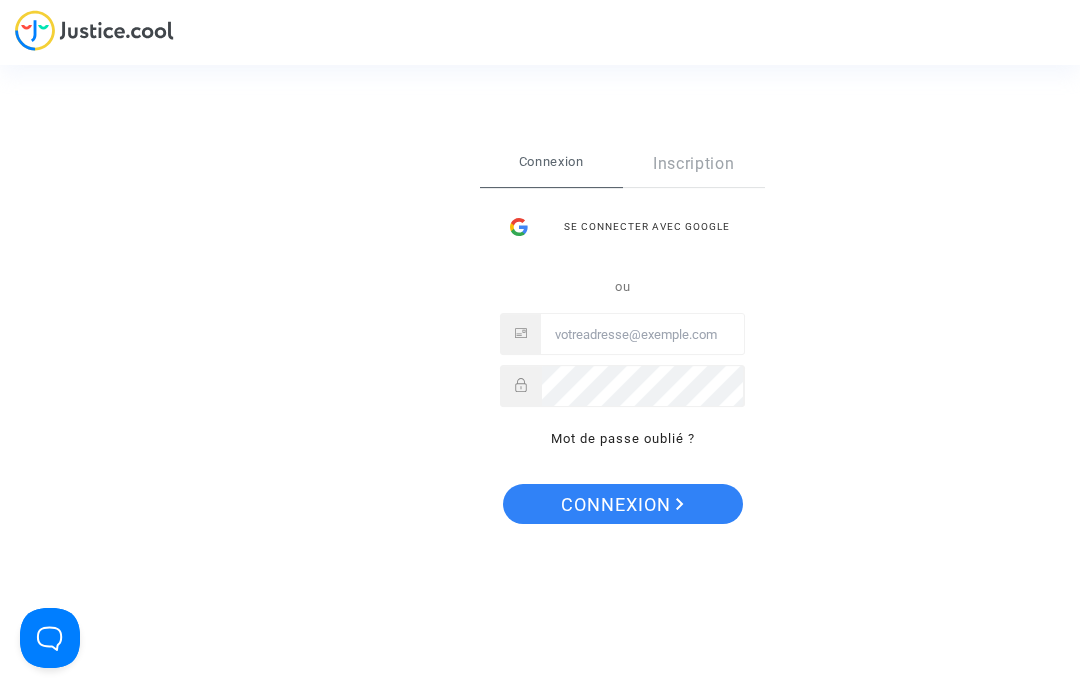 click at bounding box center [642, 335] 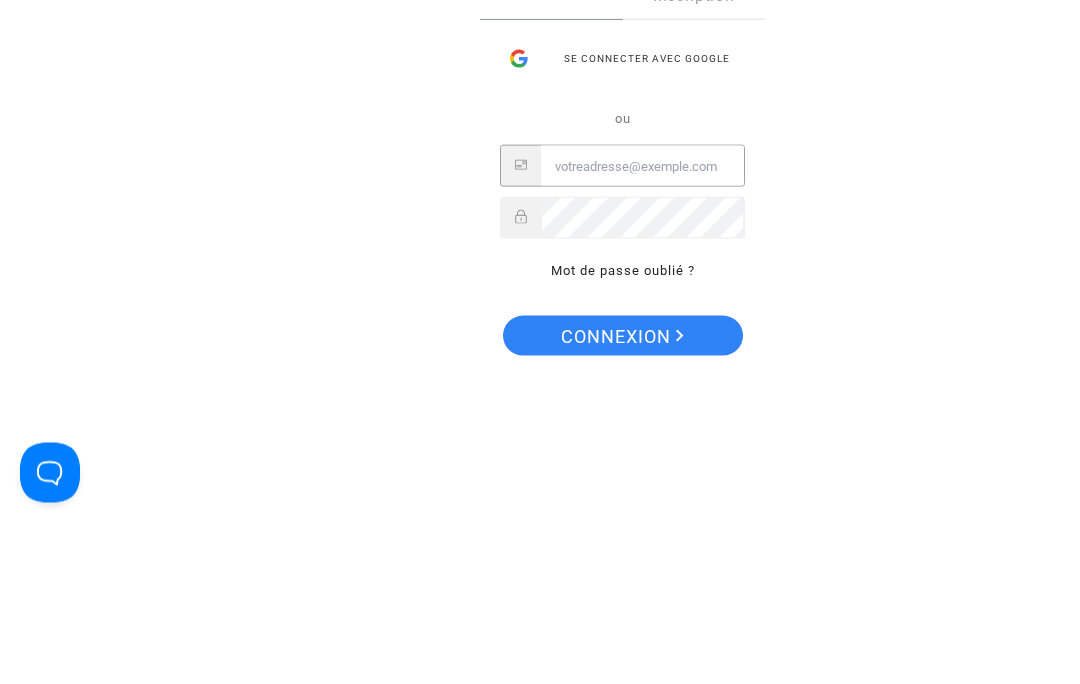 click on "Se connecter avec Google" at bounding box center [622, 230] 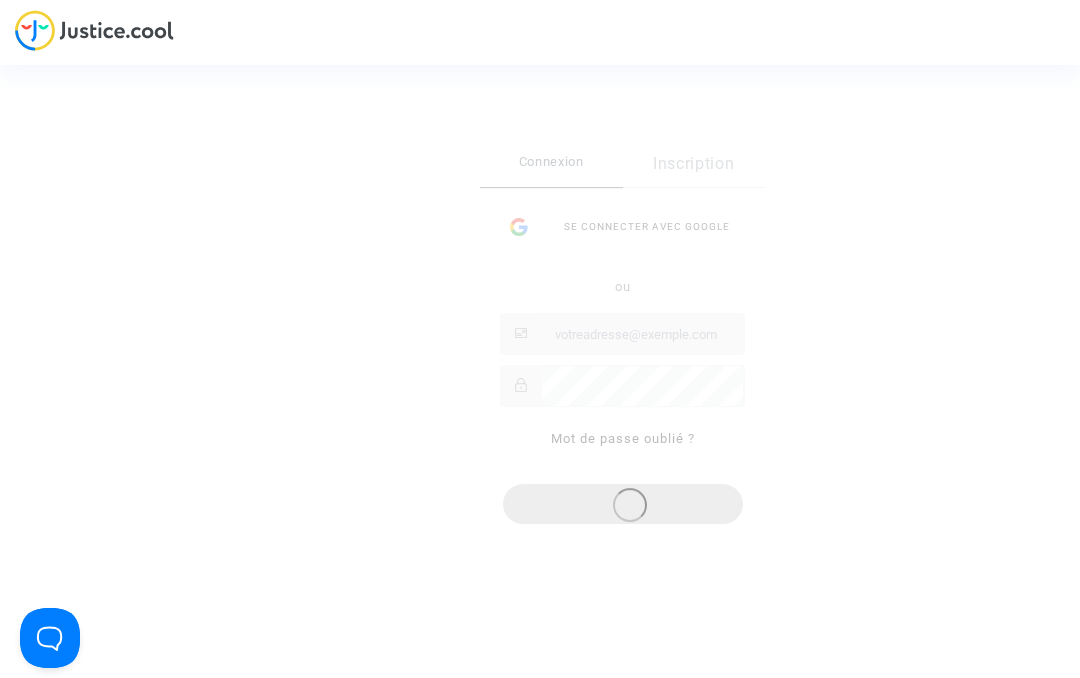 click on "Connexion Inscription Se connecter avec Google ou Mot de passe oublié ?" at bounding box center (622, 306) 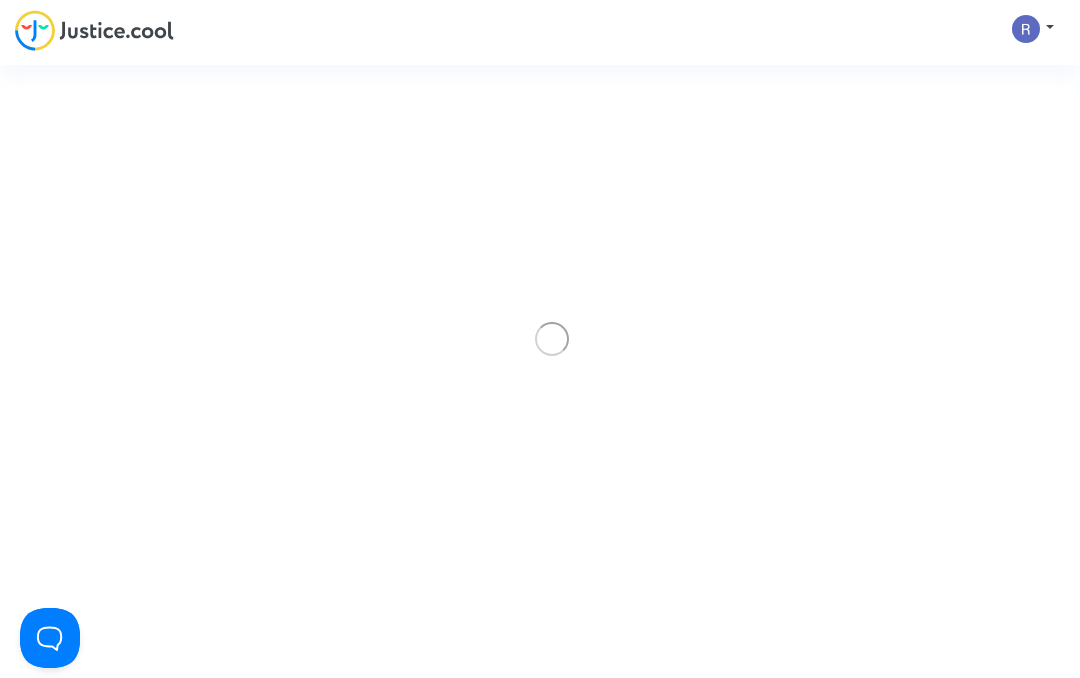 scroll, scrollTop: 0, scrollLeft: 0, axis: both 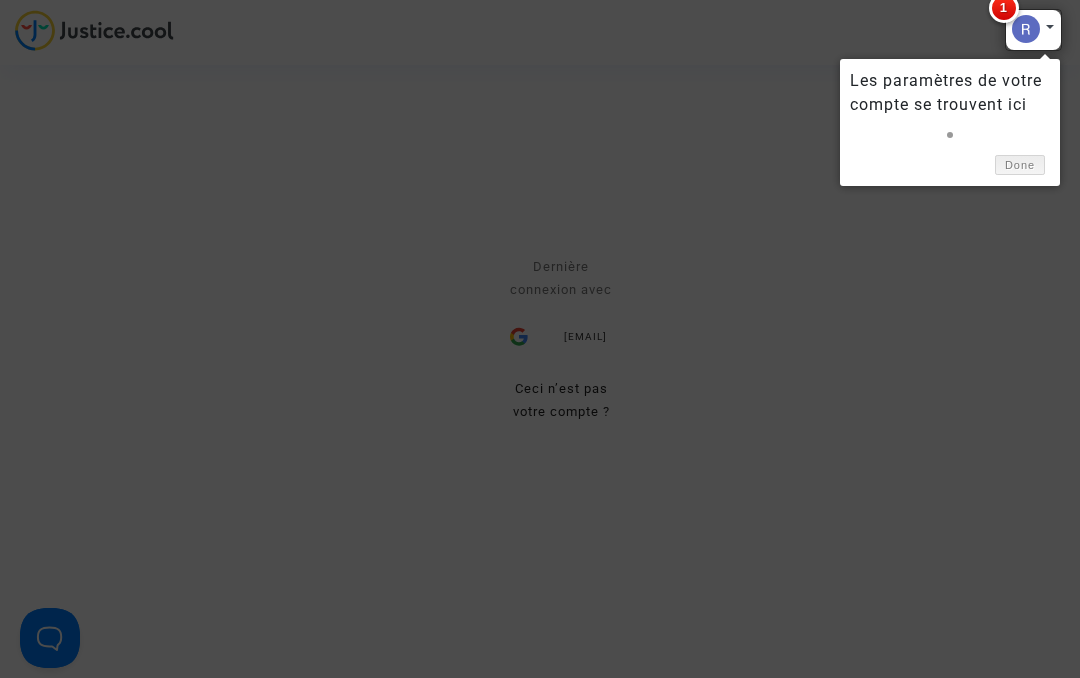 click on "Done" at bounding box center (1020, 165) 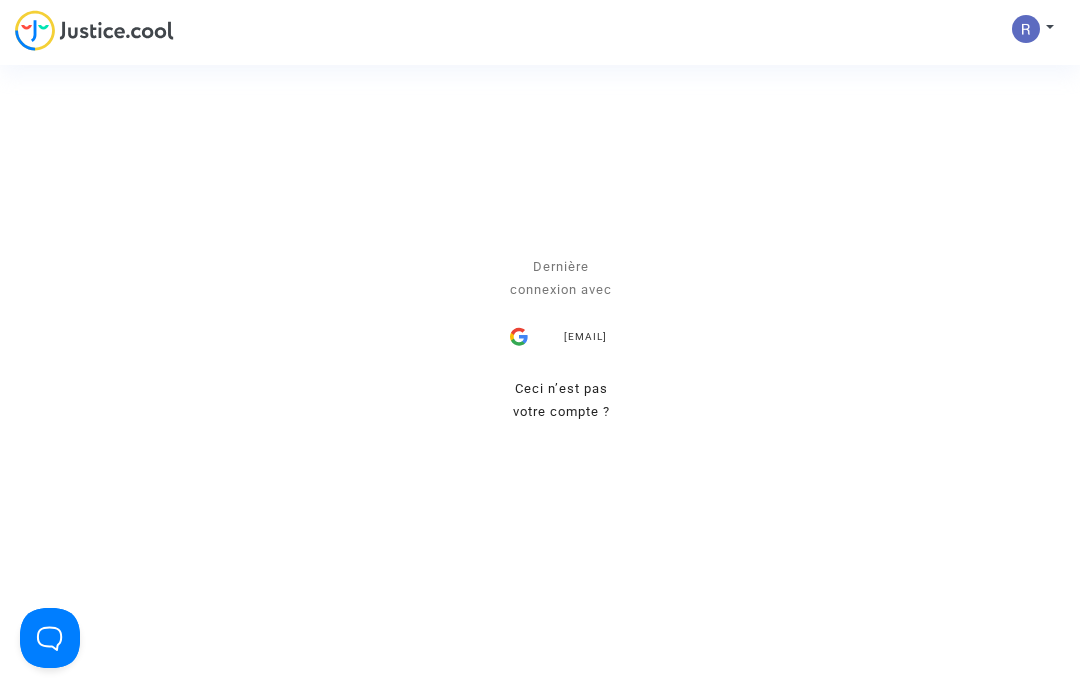 click on "Se connecter Dernière connexion avec [EMAIL] Ceci n’est pas votre compte ? Envoyer" 